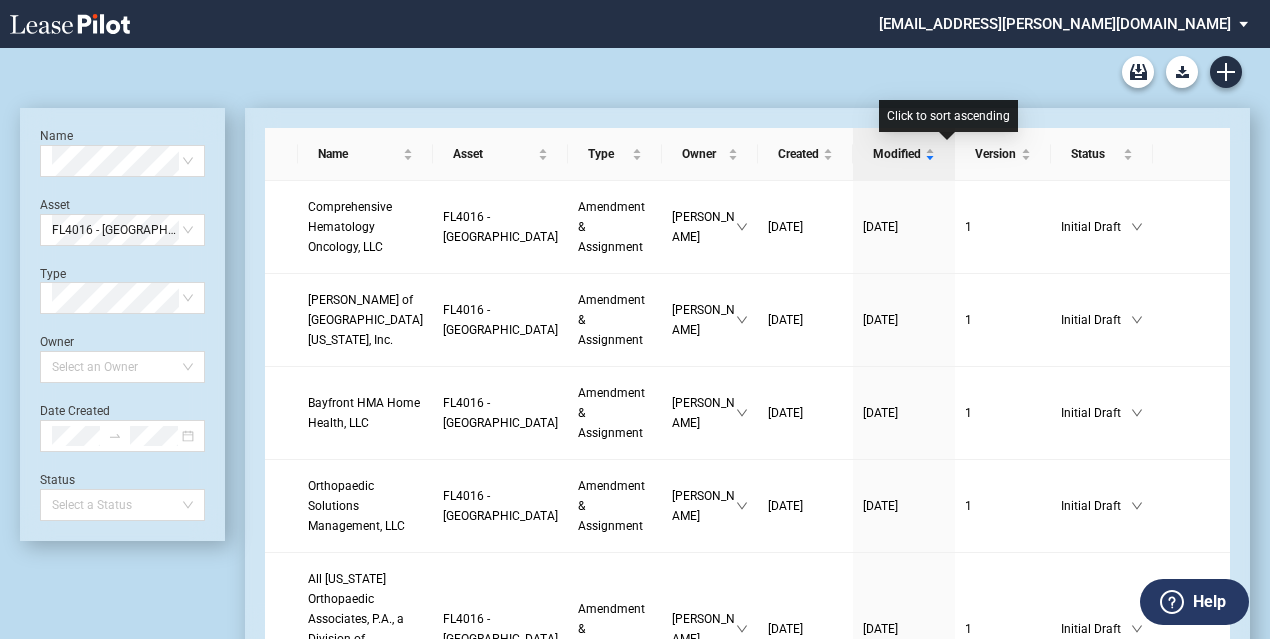 scroll, scrollTop: 0, scrollLeft: 0, axis: both 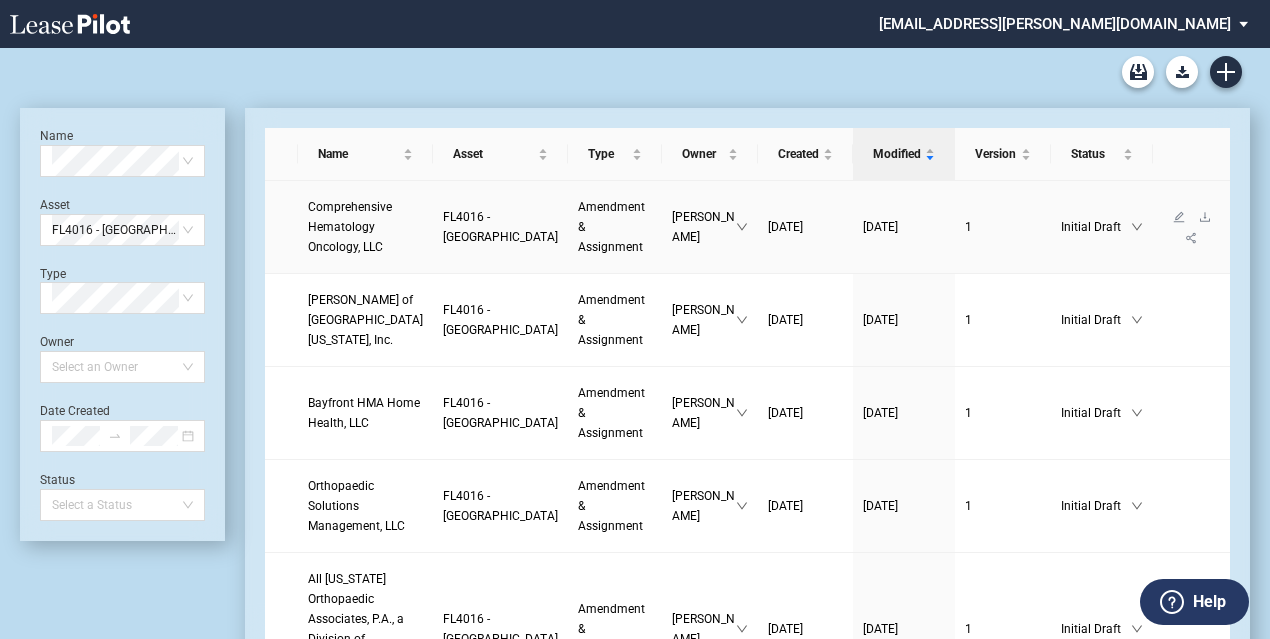 click on "Amendment & Assignment" at bounding box center [611, 227] 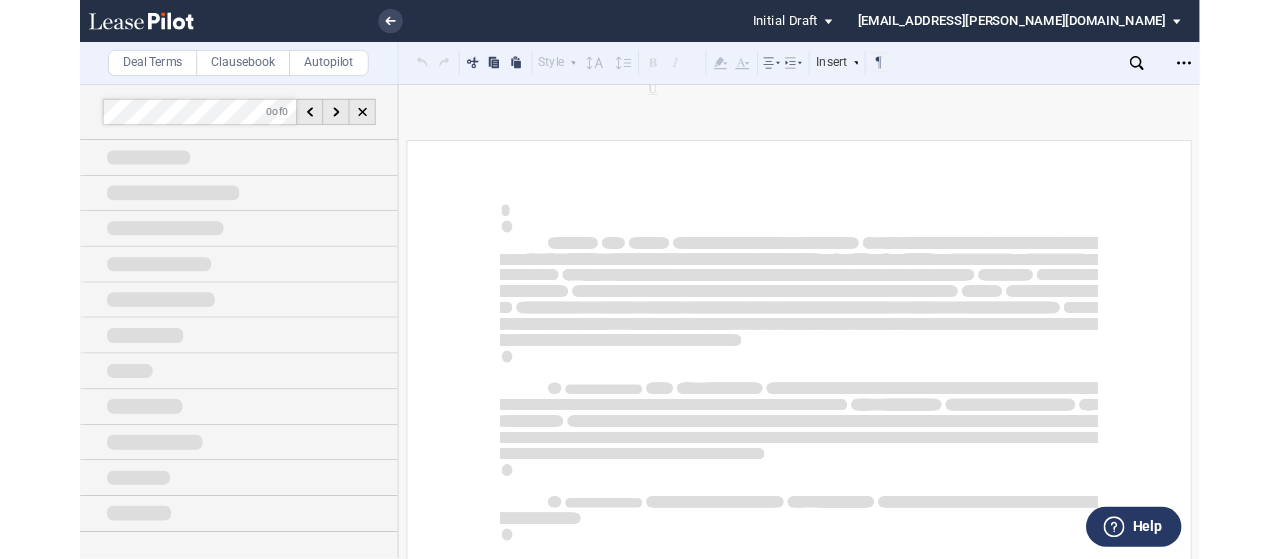 scroll, scrollTop: 0, scrollLeft: 0, axis: both 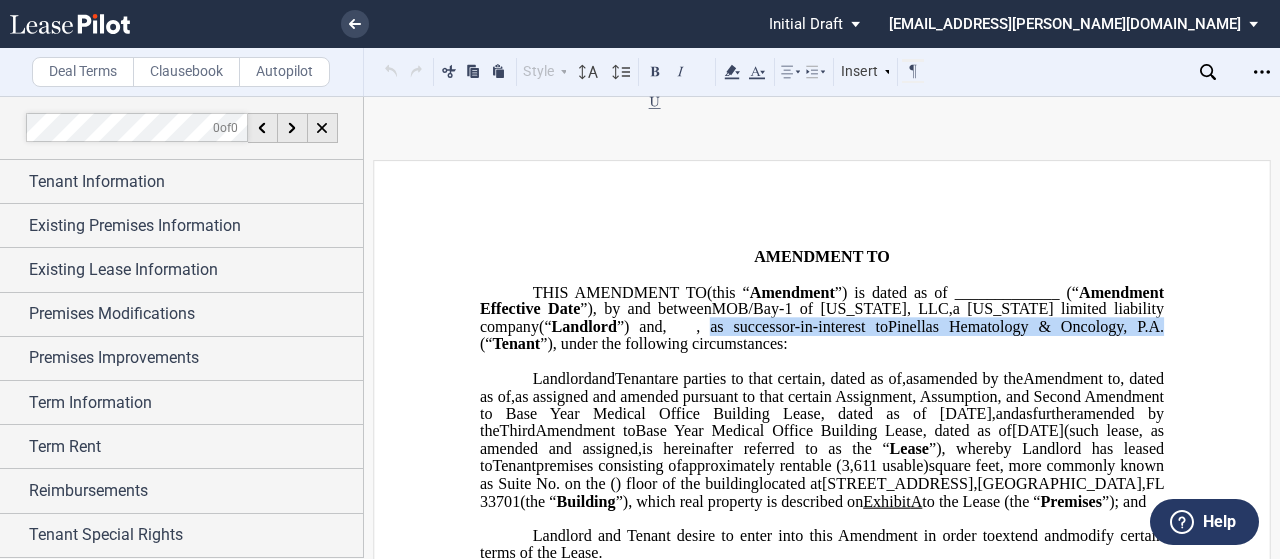 drag, startPoint x: 1008, startPoint y: 345, endPoint x: 746, endPoint y: 360, distance: 262.42905 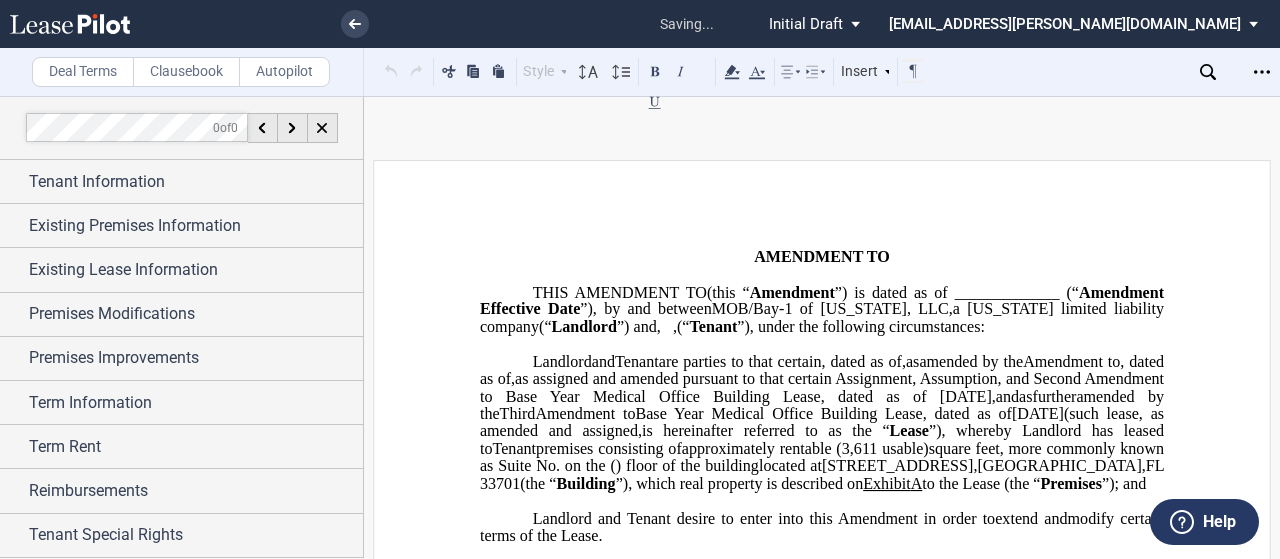 type 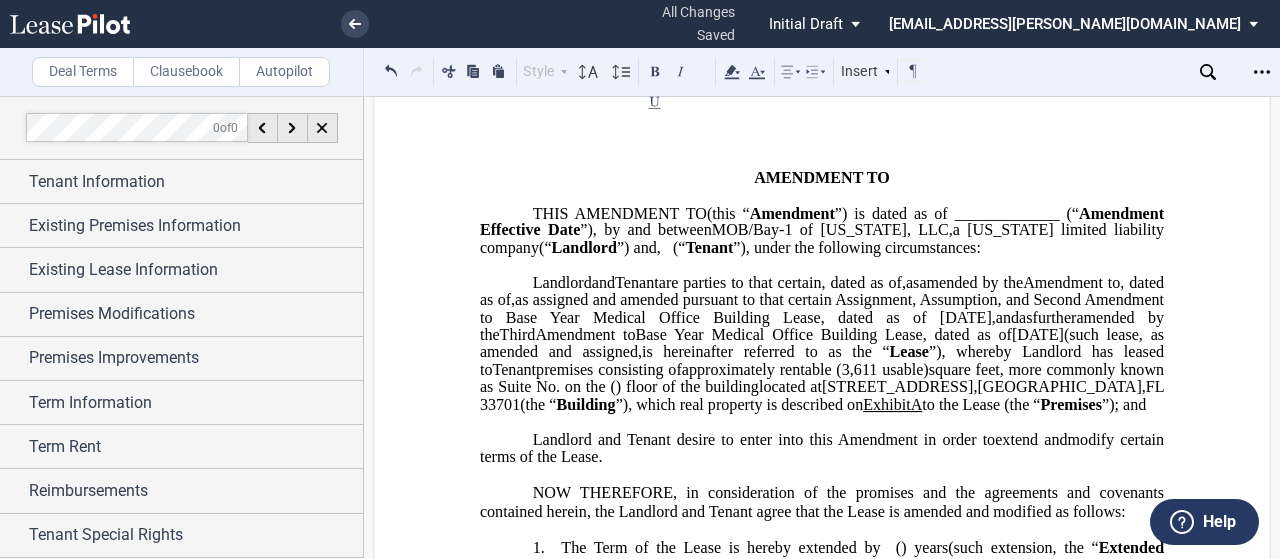 scroll, scrollTop: 78, scrollLeft: 0, axis: vertical 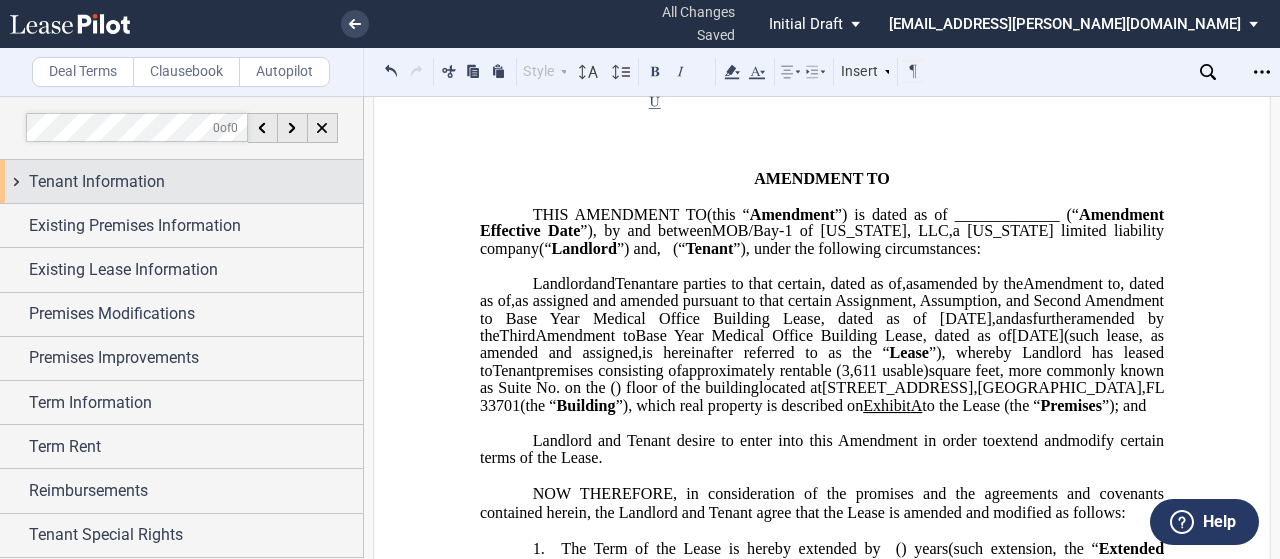 click on "Tenant Information" at bounding box center [97, 182] 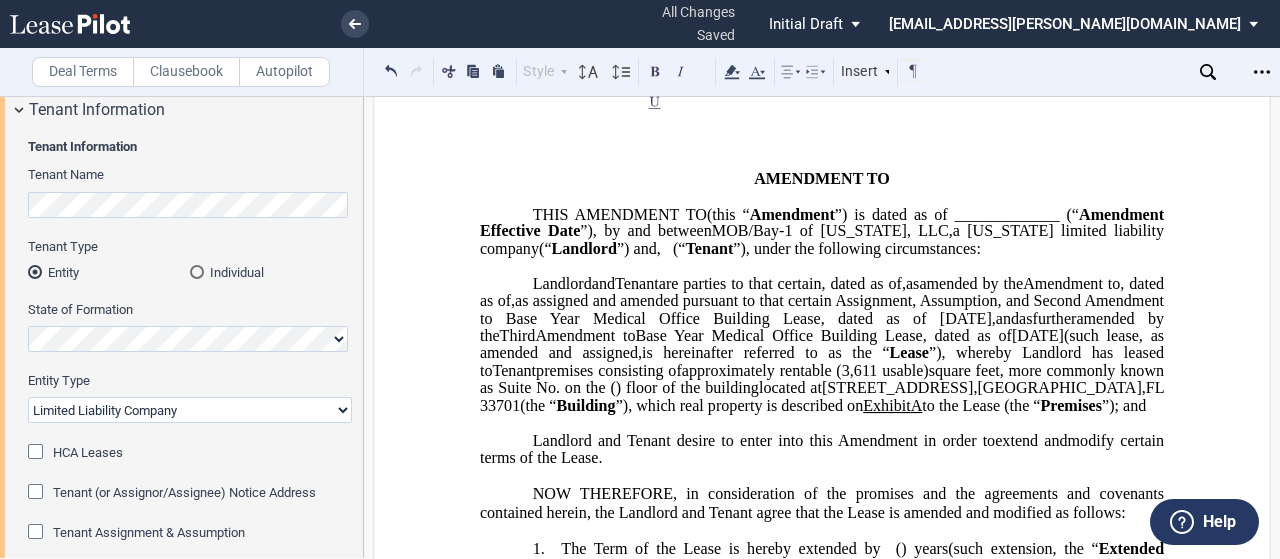 scroll, scrollTop: 76, scrollLeft: 0, axis: vertical 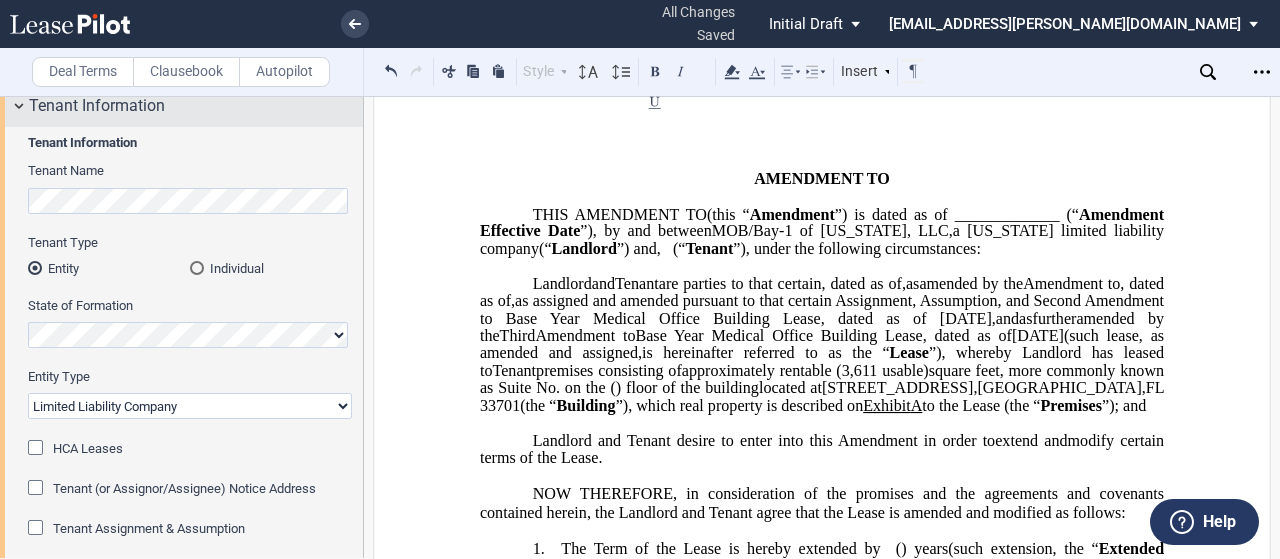 click on "Tenant Information" at bounding box center [97, 106] 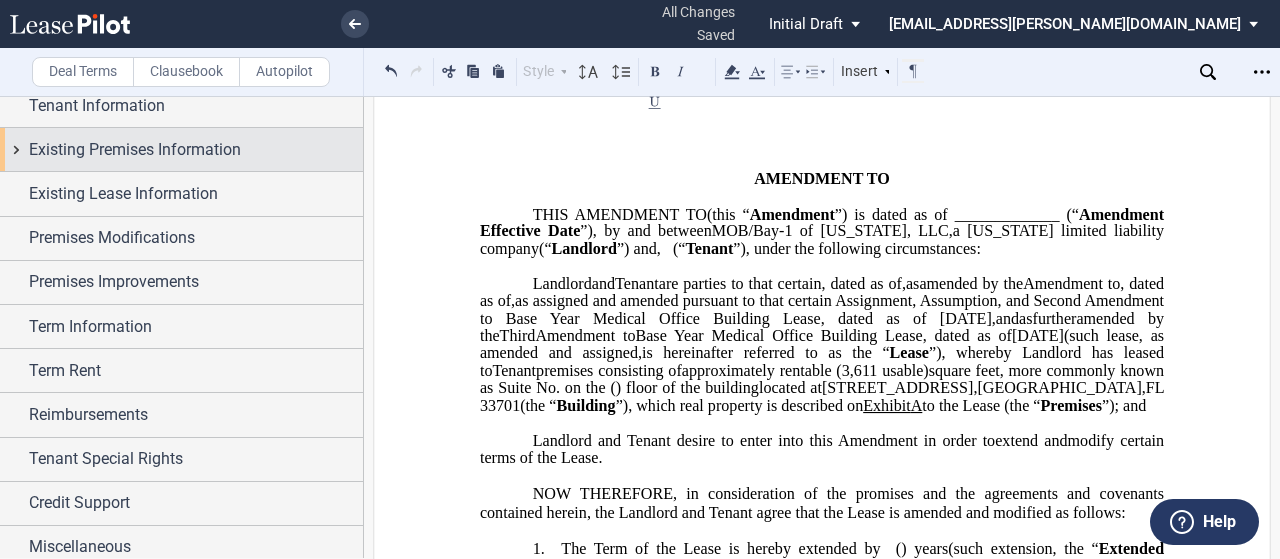 scroll, scrollTop: 0, scrollLeft: 0, axis: both 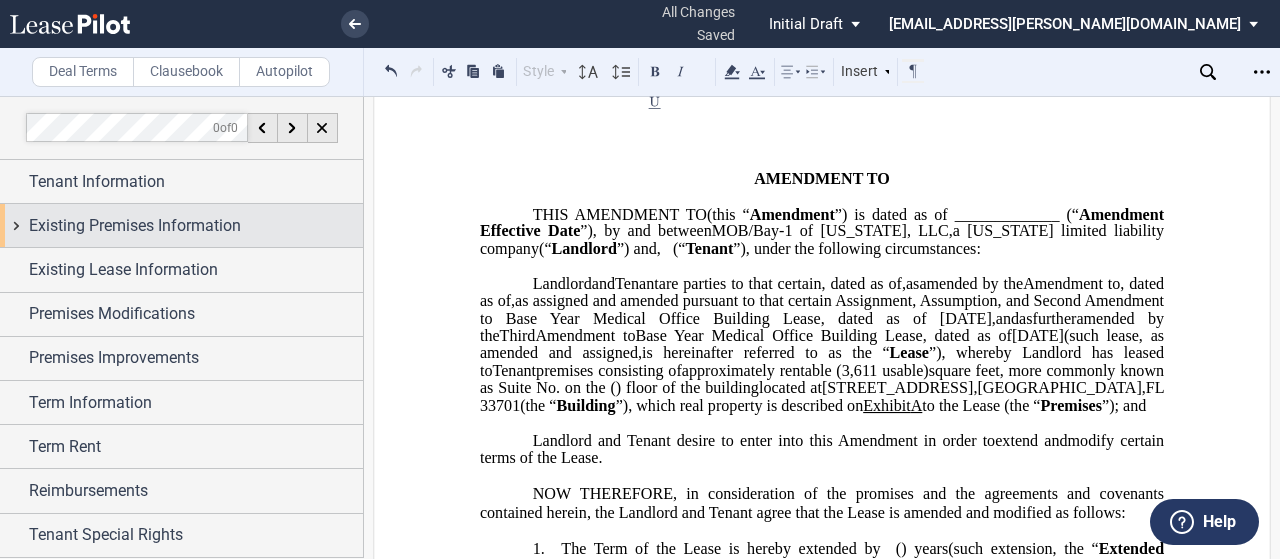 click on "Existing Premises Information" at bounding box center (135, 226) 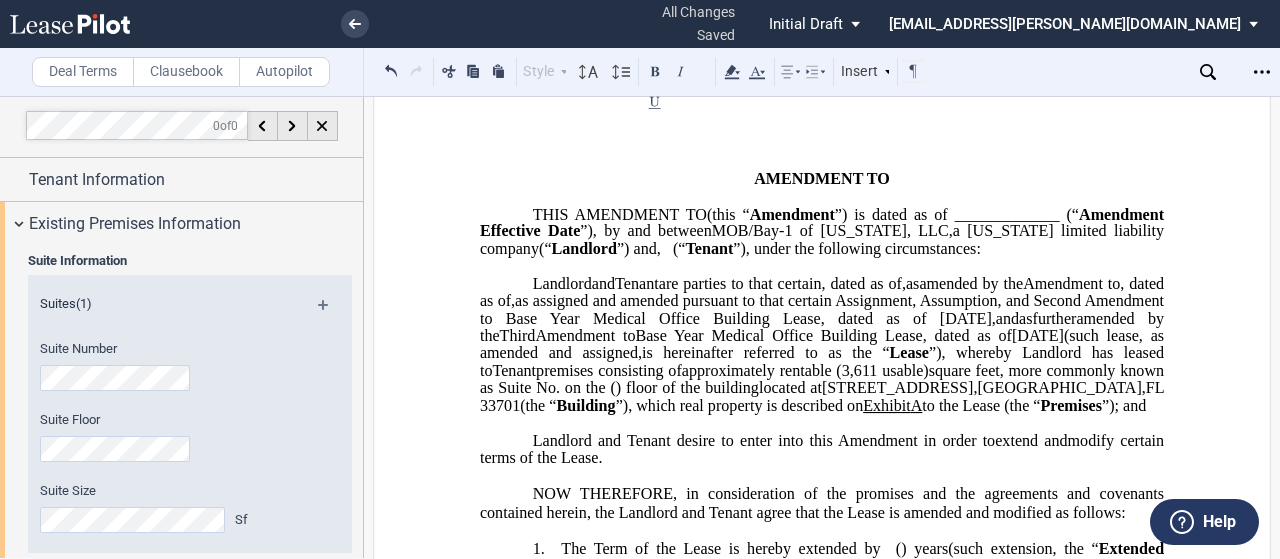 scroll, scrollTop: 6, scrollLeft: 0, axis: vertical 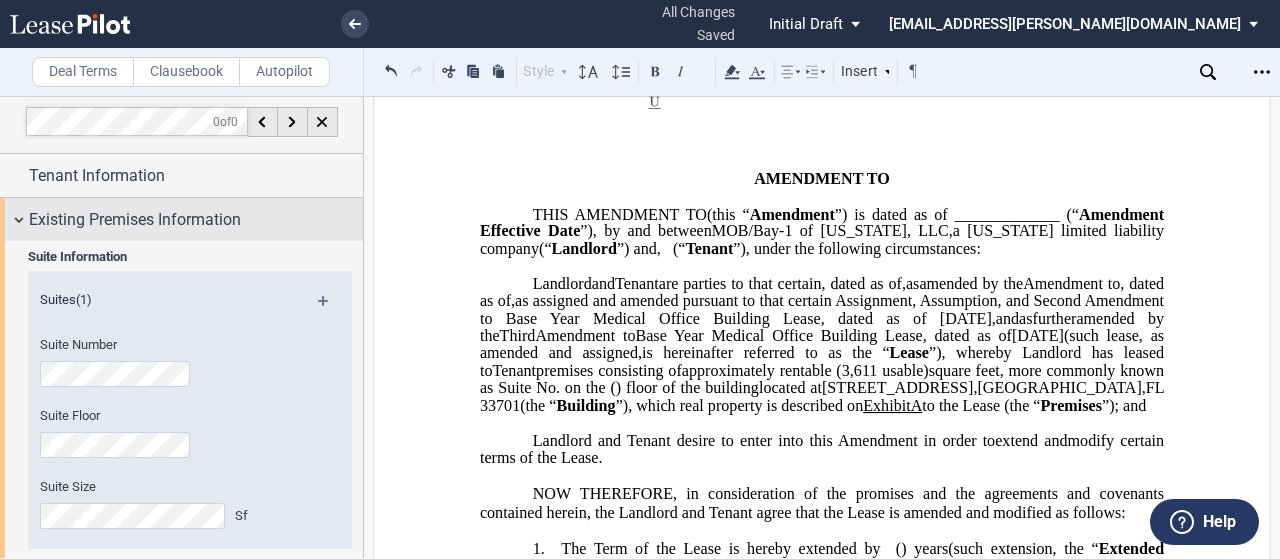 click on "Existing Premises Information" at bounding box center (135, 220) 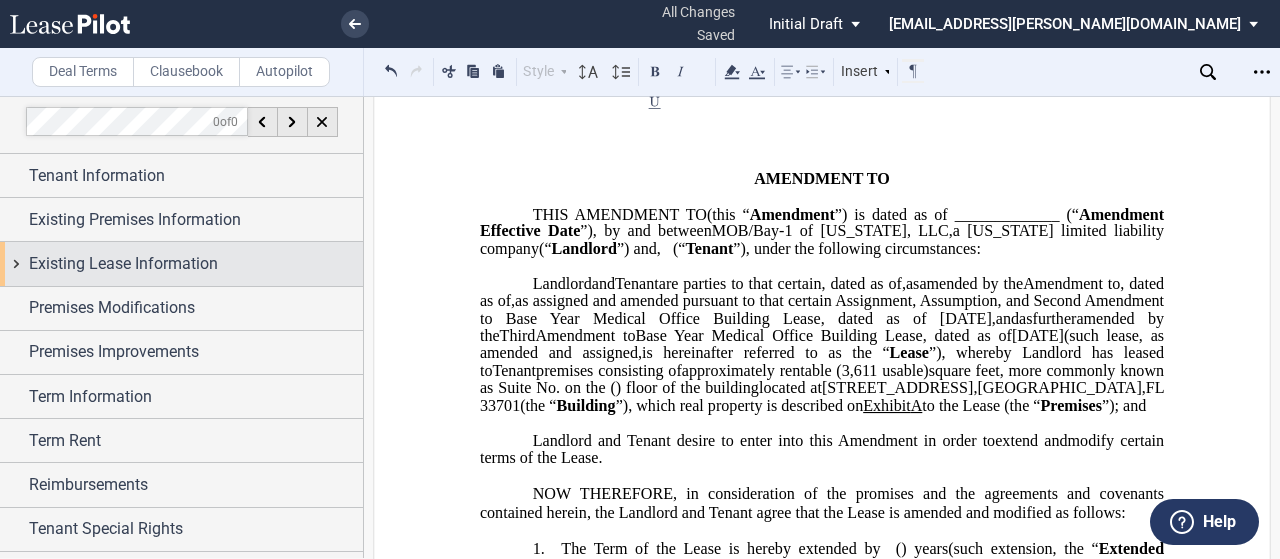 click on "Existing Lease Information" at bounding box center [123, 264] 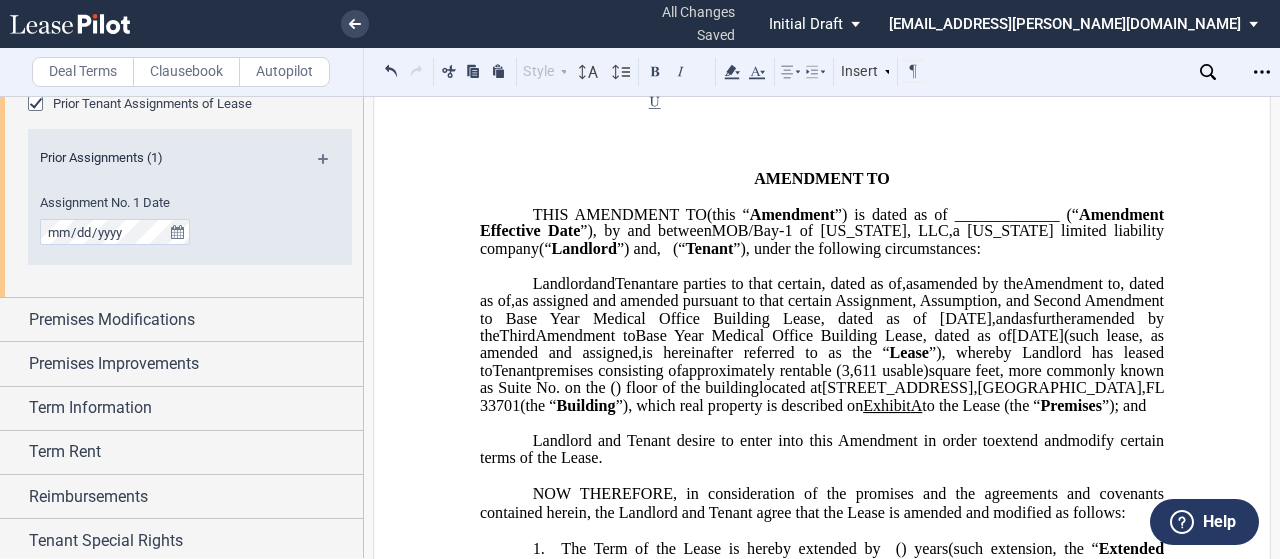scroll, scrollTop: 738, scrollLeft: 0, axis: vertical 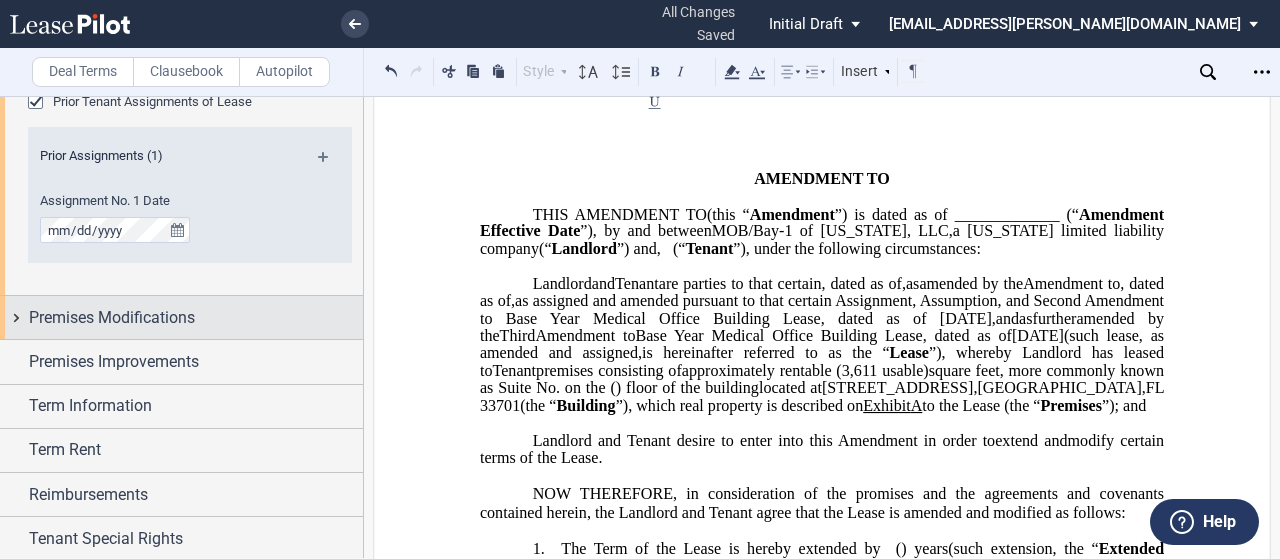 click on "Premises Modifications" at bounding box center (112, 318) 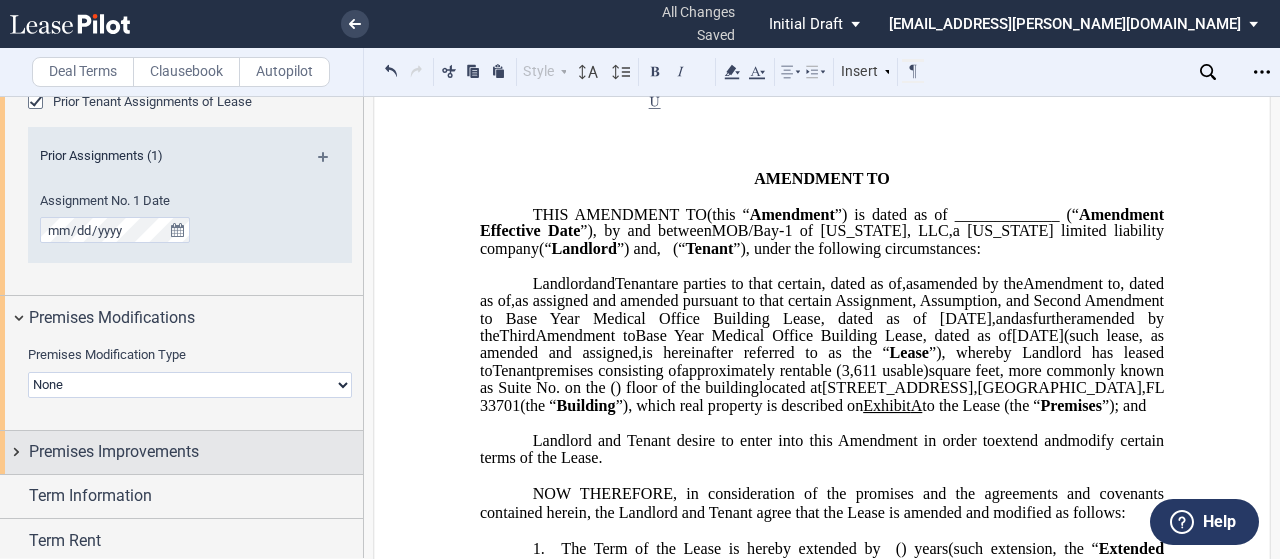 click on "Premises Improvements" at bounding box center (114, 452) 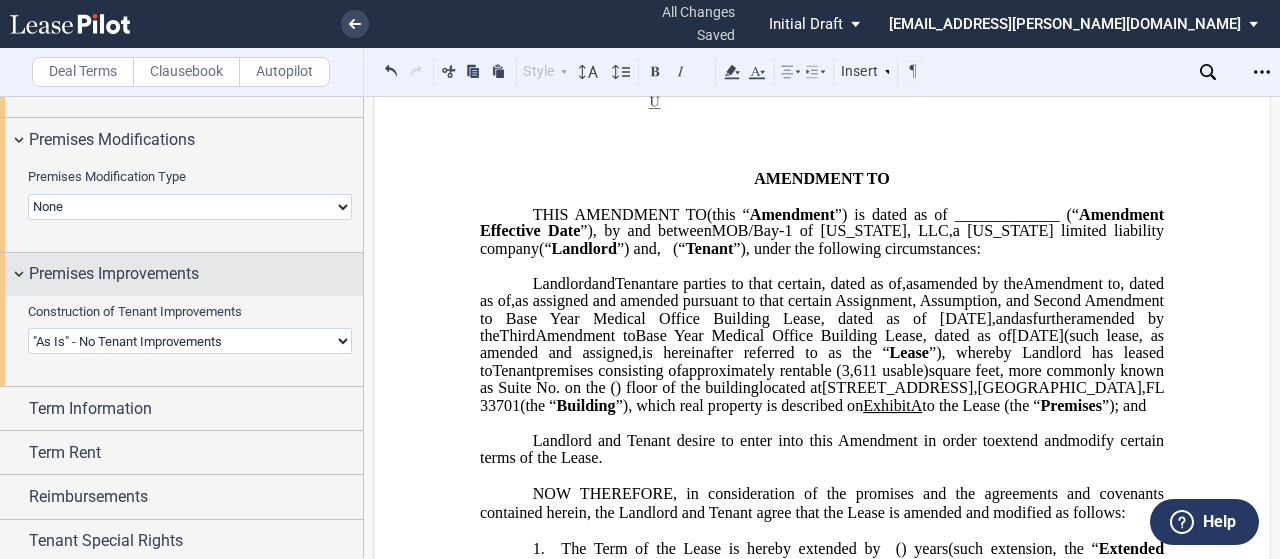 scroll, scrollTop: 954, scrollLeft: 0, axis: vertical 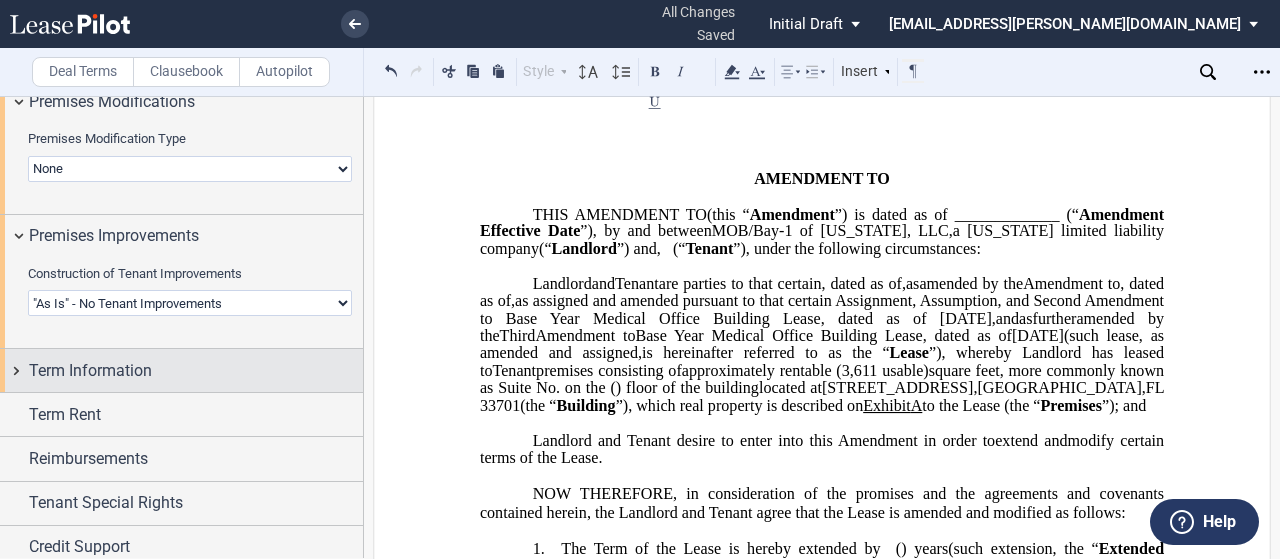 click on "Term Information" at bounding box center (90, 371) 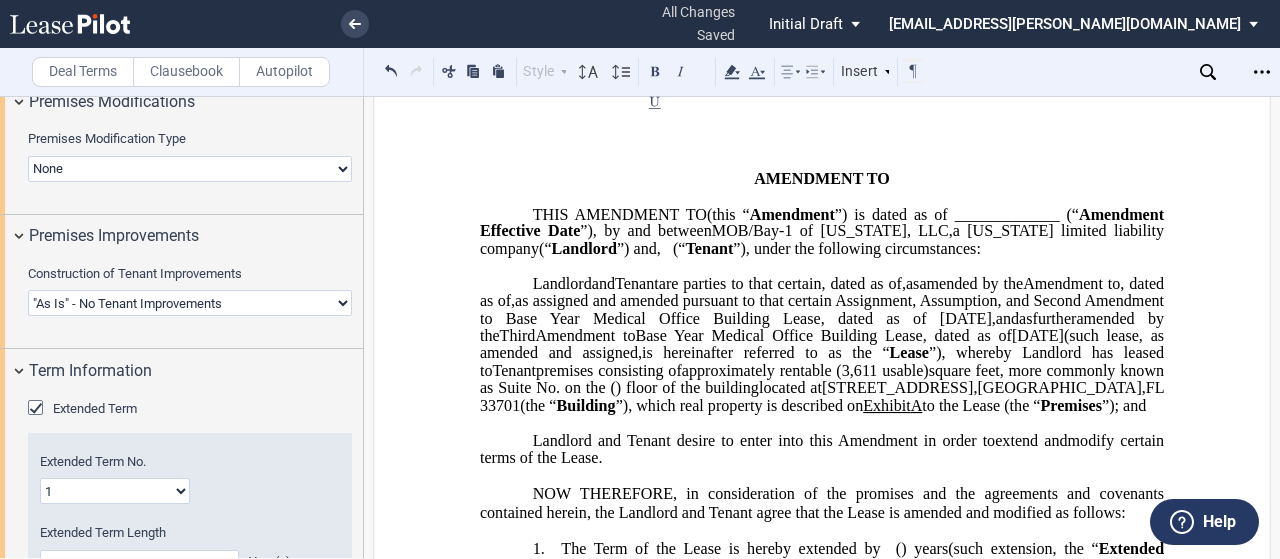 scroll, scrollTop: 1144, scrollLeft: 0, axis: vertical 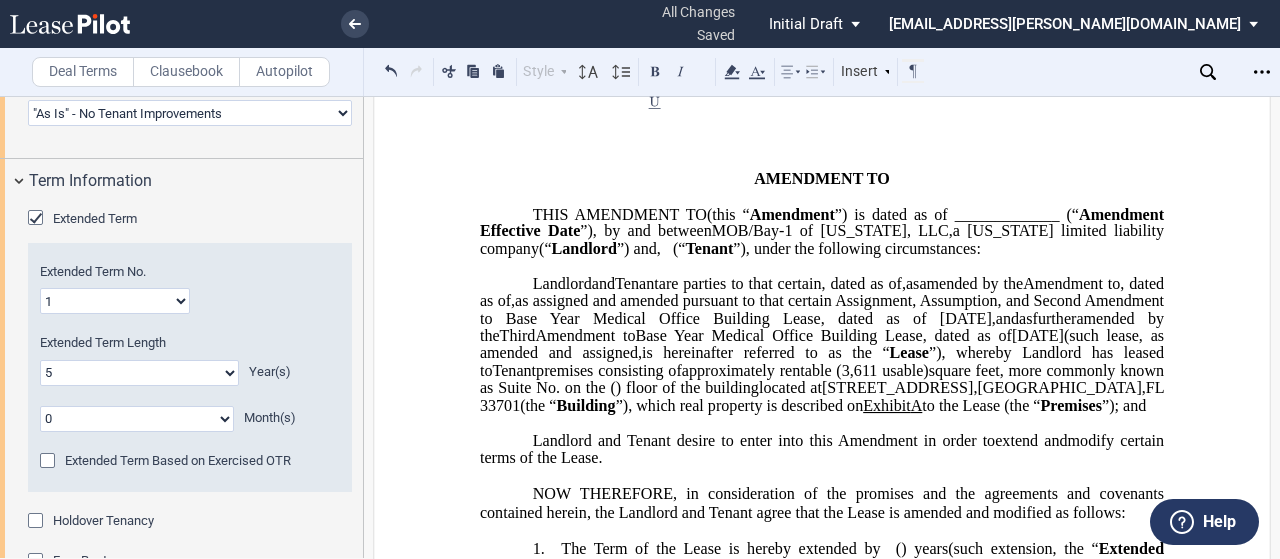 click on "1 2 3 4 5 6 7 8 9 10 11 12 13 14 15 16 17 18 19 20" at bounding box center (115, 301) 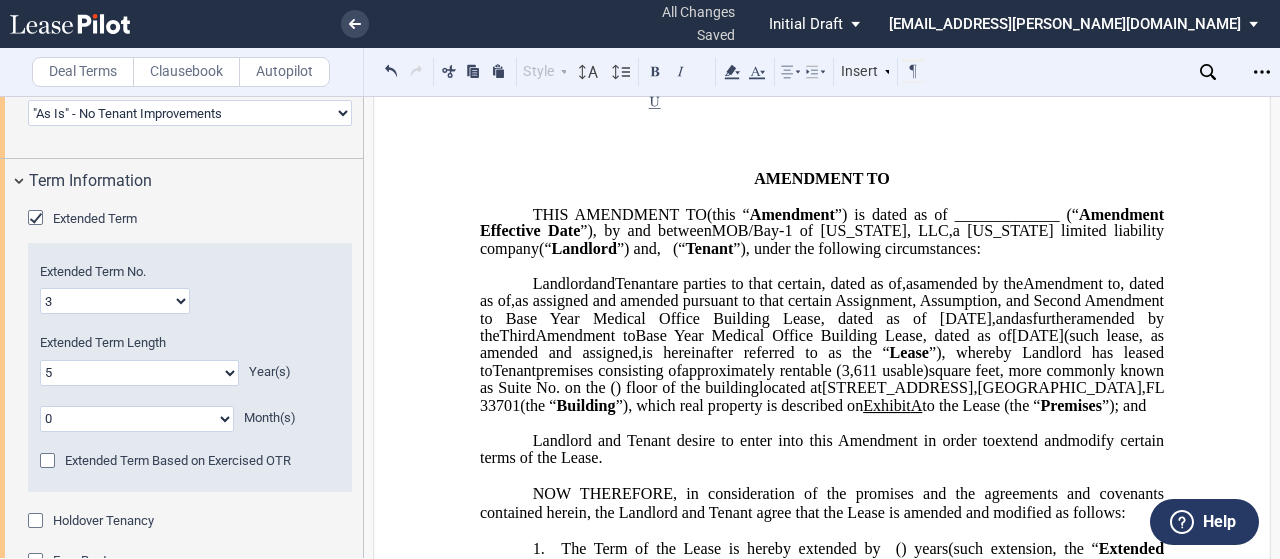 click on "1 2 3 4 5 6 7 8 9 10 11 12 13 14 15 16 17 18 19 20" at bounding box center (115, 301) 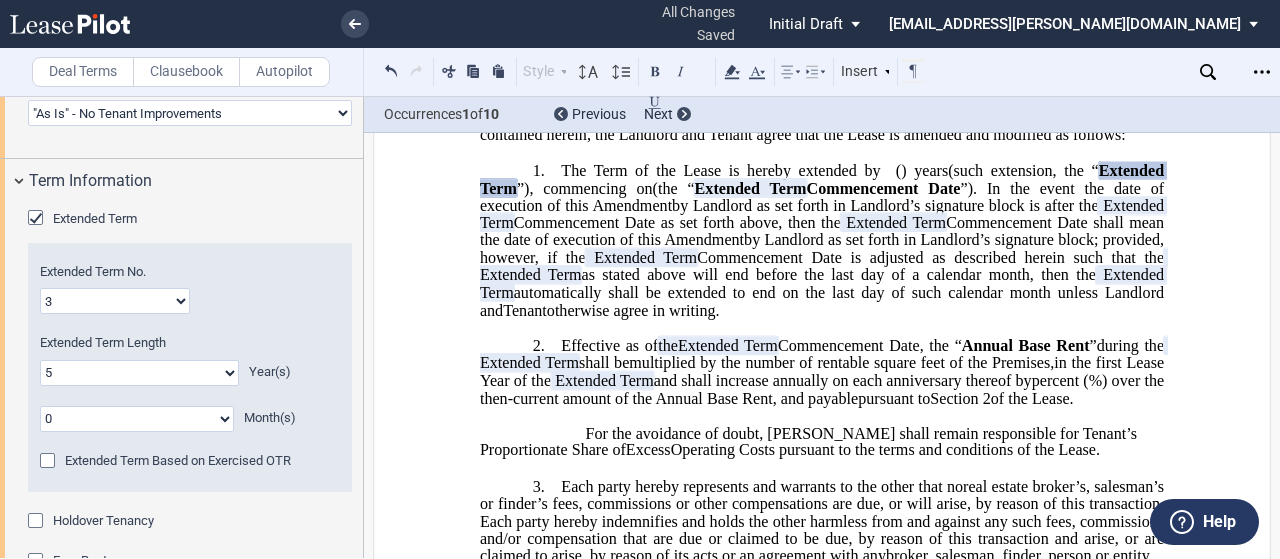 scroll, scrollTop: 456, scrollLeft: 0, axis: vertical 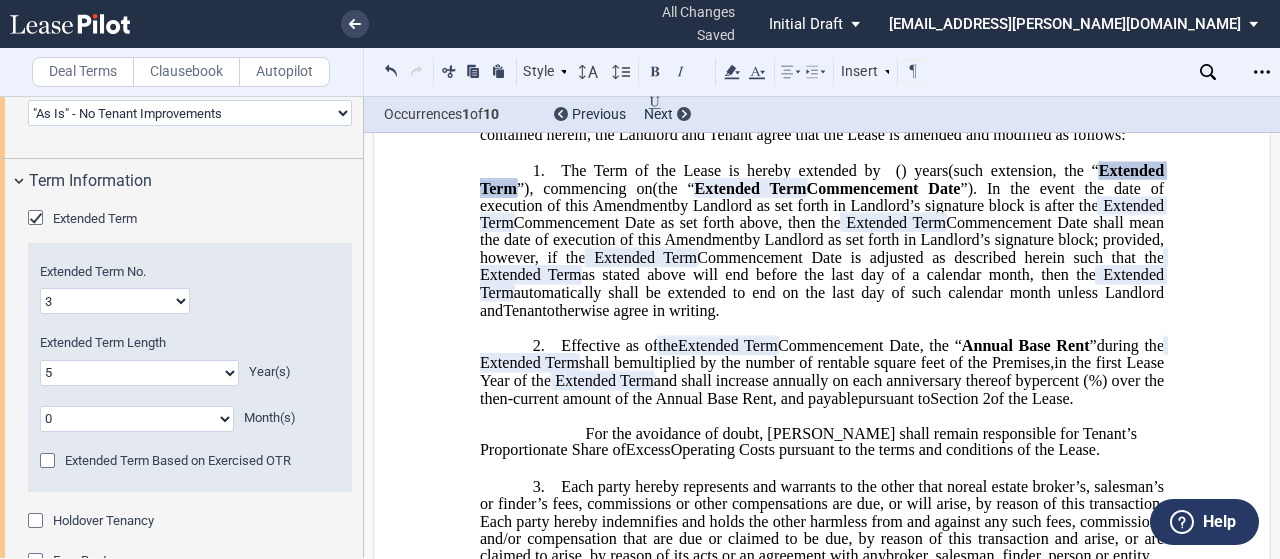 drag, startPoint x: 669, startPoint y: 402, endPoint x: 529, endPoint y: 280, distance: 185.69868 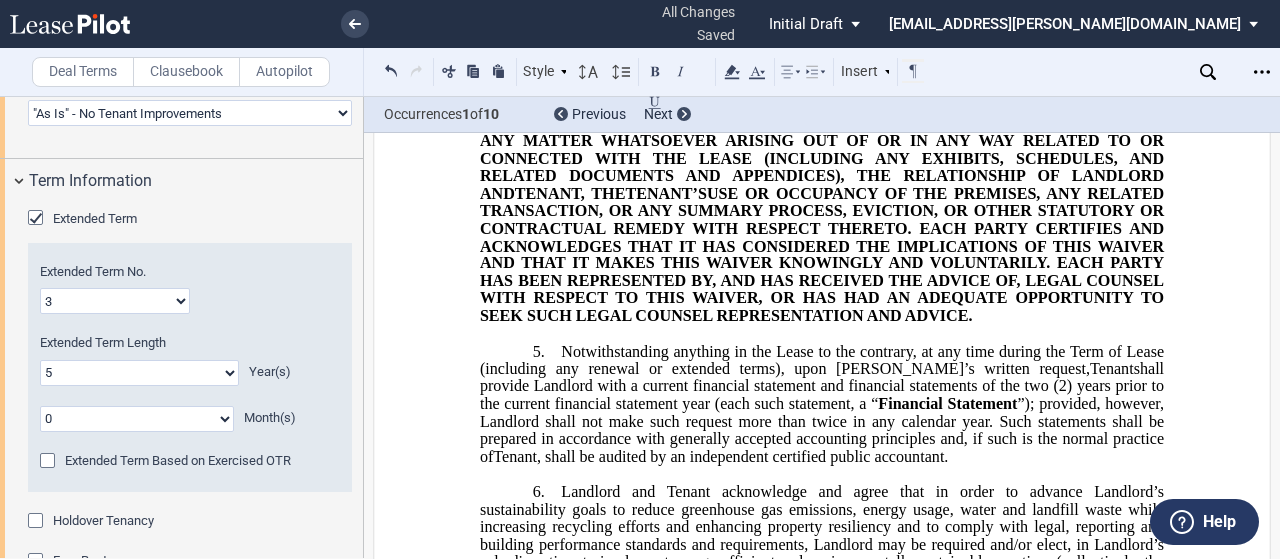scroll, scrollTop: 870, scrollLeft: 0, axis: vertical 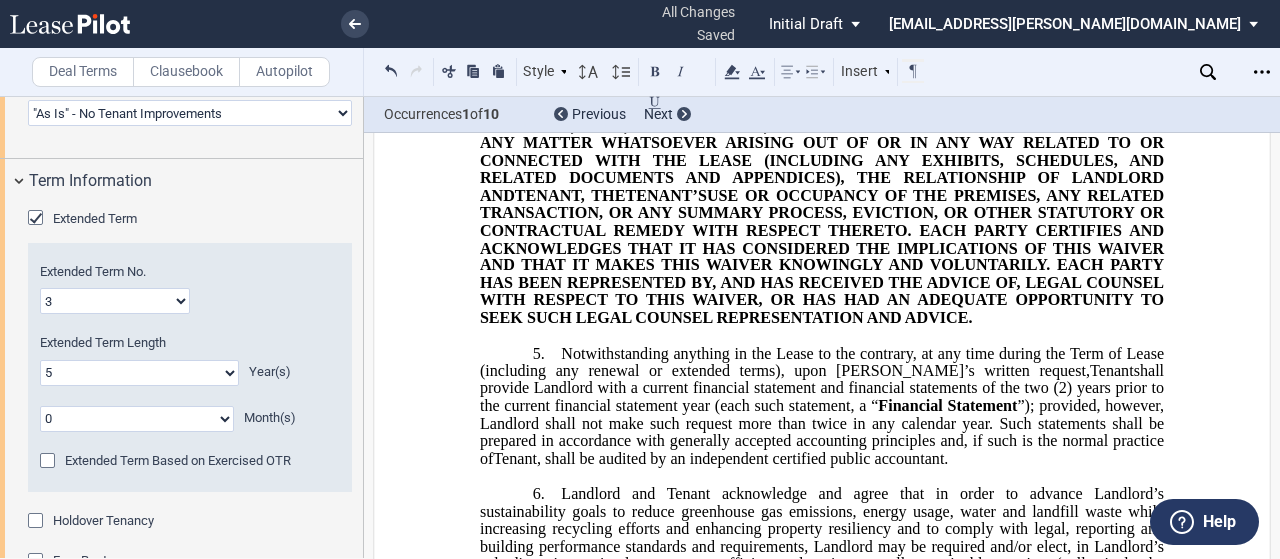 drag, startPoint x: 789, startPoint y: 438, endPoint x: 543, endPoint y: 181, distance: 355.75977 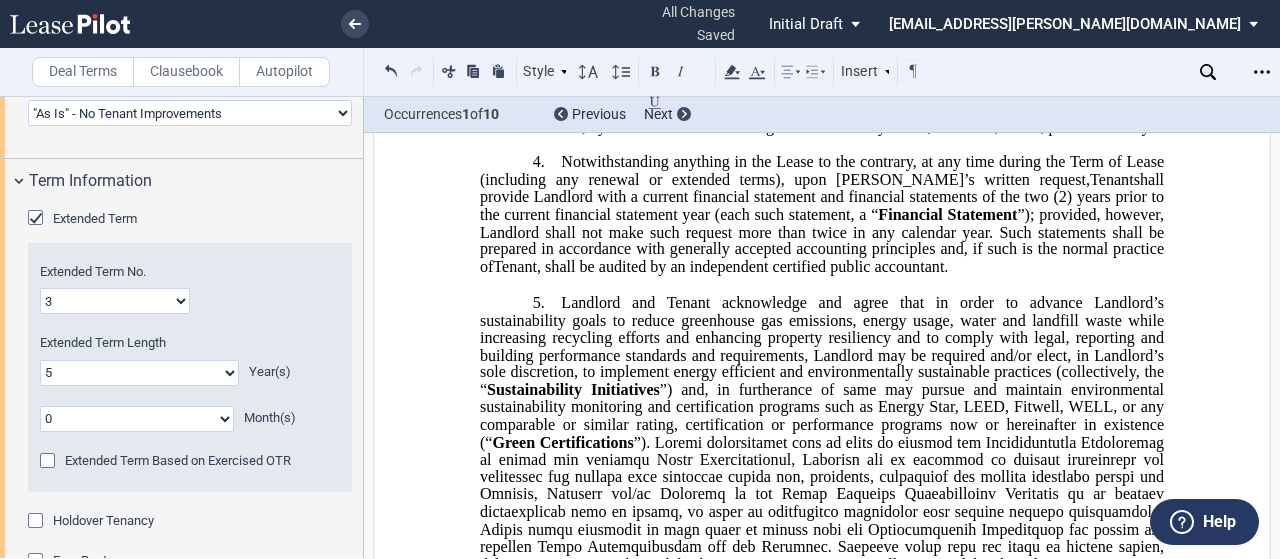 scroll, scrollTop: 766, scrollLeft: 0, axis: vertical 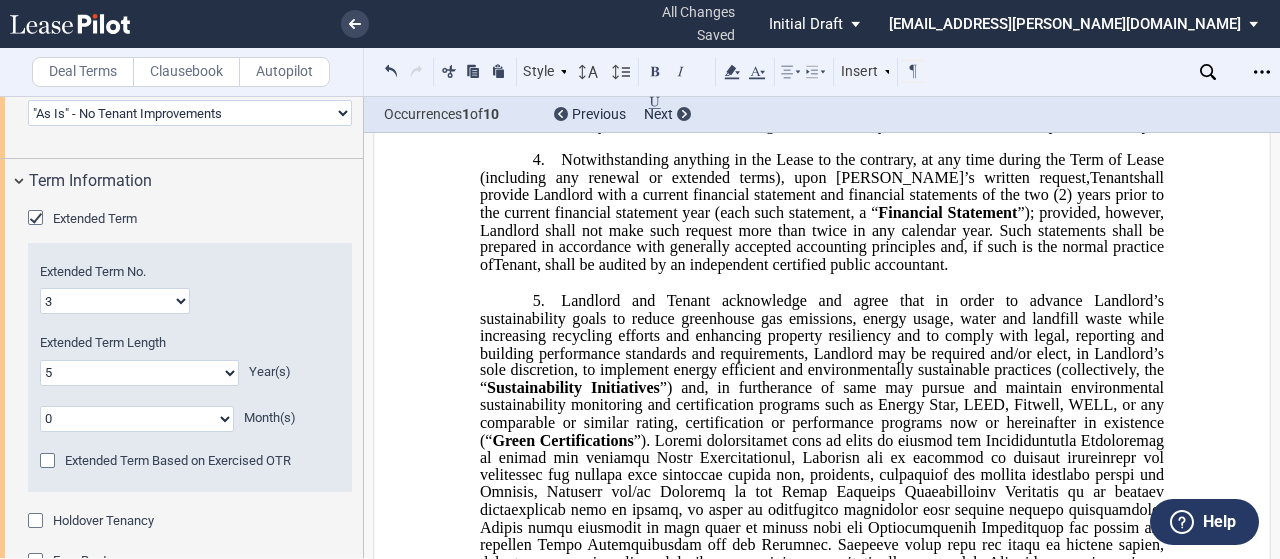 drag, startPoint x: 959, startPoint y: 383, endPoint x: 594, endPoint y: 276, distance: 380.36035 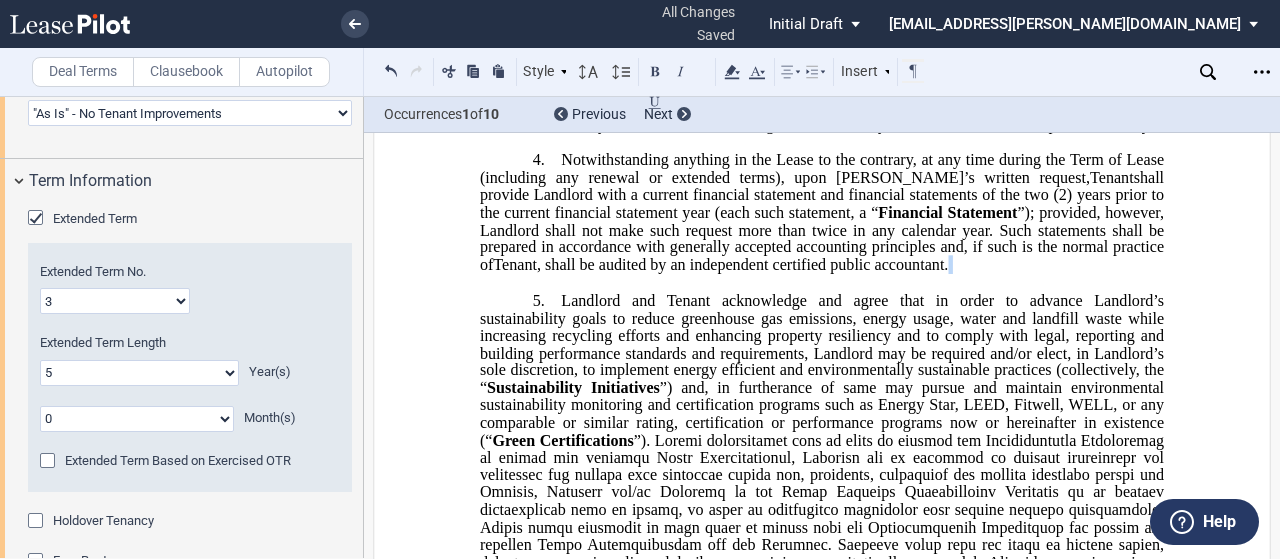 drag, startPoint x: 594, startPoint y: 276, endPoint x: 971, endPoint y: 395, distance: 395.3353 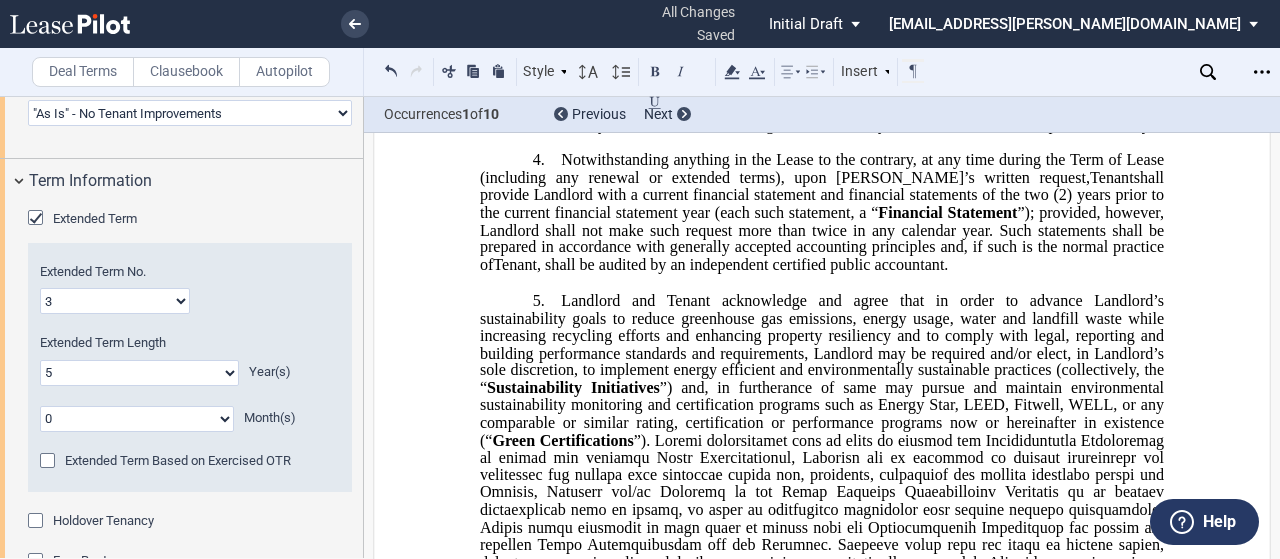 click on "4.                 Notwithstanding anything in the Lease to the contrary, at any time during the Term of Lease (including any renewal or extended terms), upon [PERSON_NAME]’s written request,  Assignee  Tenant  shall provide Landlord with a current financial statement and financial statements of the two   (2) years prior to the current financial statement year (each such statement, a “ Financial Statement ”); provided, however, Landlord shall not make such request more than twice in any calendar year. Such statements shall be prepared in accordance with generally accepted accounting principles and, if such is the normal practice of  Assignee  Tenant , shall be audited by an independent certified public accountant.  Assignee ﻿ ﻿  Assignee ﻿ ﻿  Assignee ﻿ ﻿" at bounding box center (822, 212) 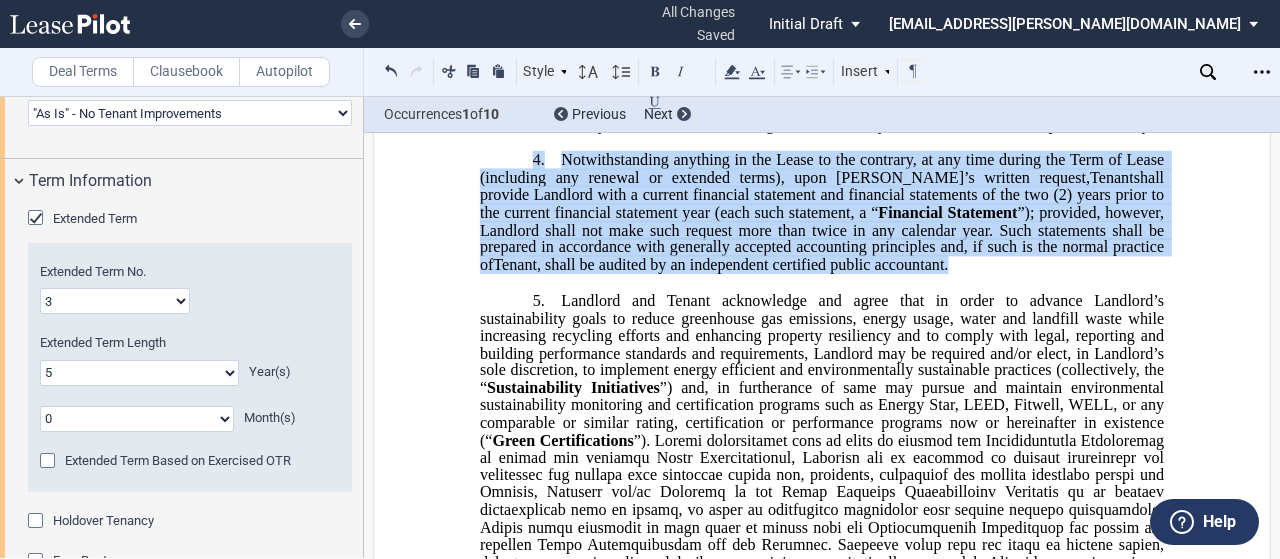 drag, startPoint x: 966, startPoint y: 391, endPoint x: 506, endPoint y: 285, distance: 472.05508 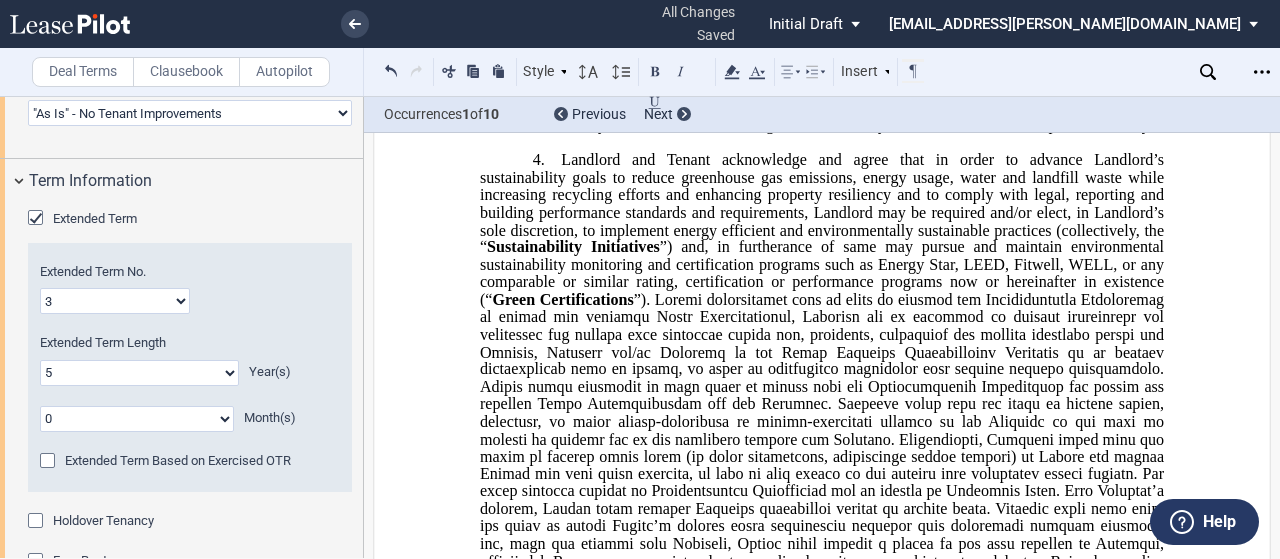 scroll, scrollTop: 1447, scrollLeft: 0, axis: vertical 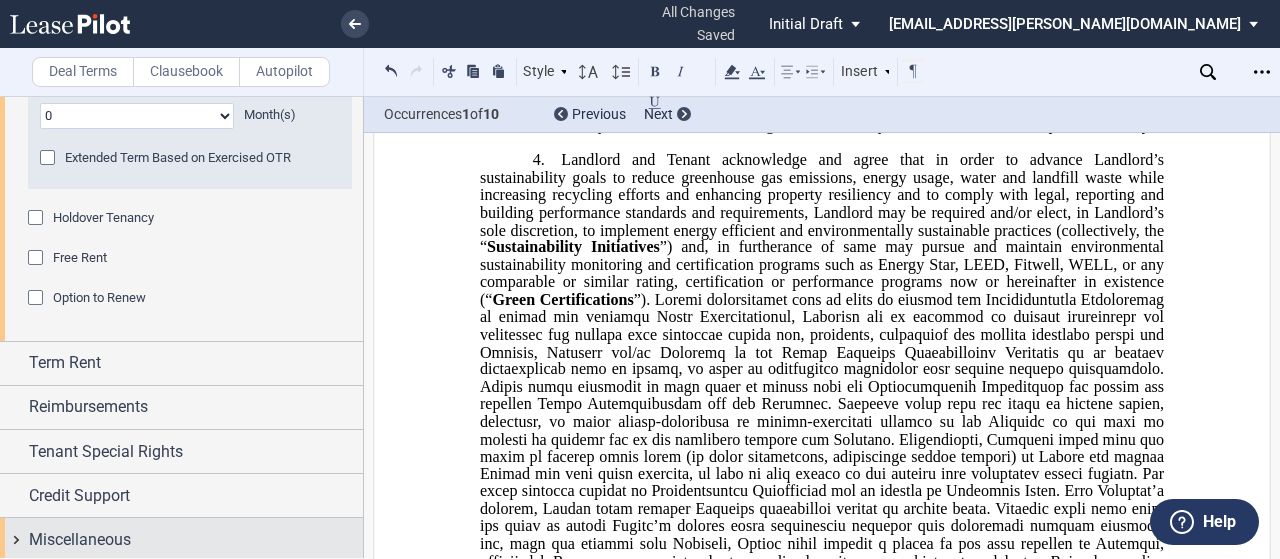 click on "Miscellaneous" at bounding box center (80, 540) 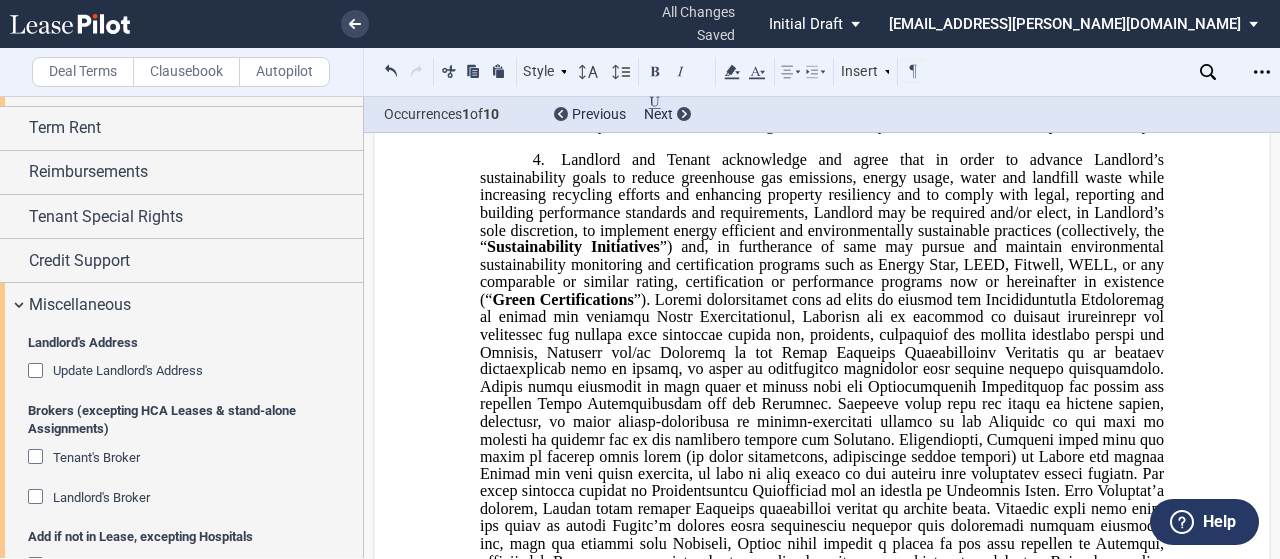 scroll, scrollTop: 1678, scrollLeft: 0, axis: vertical 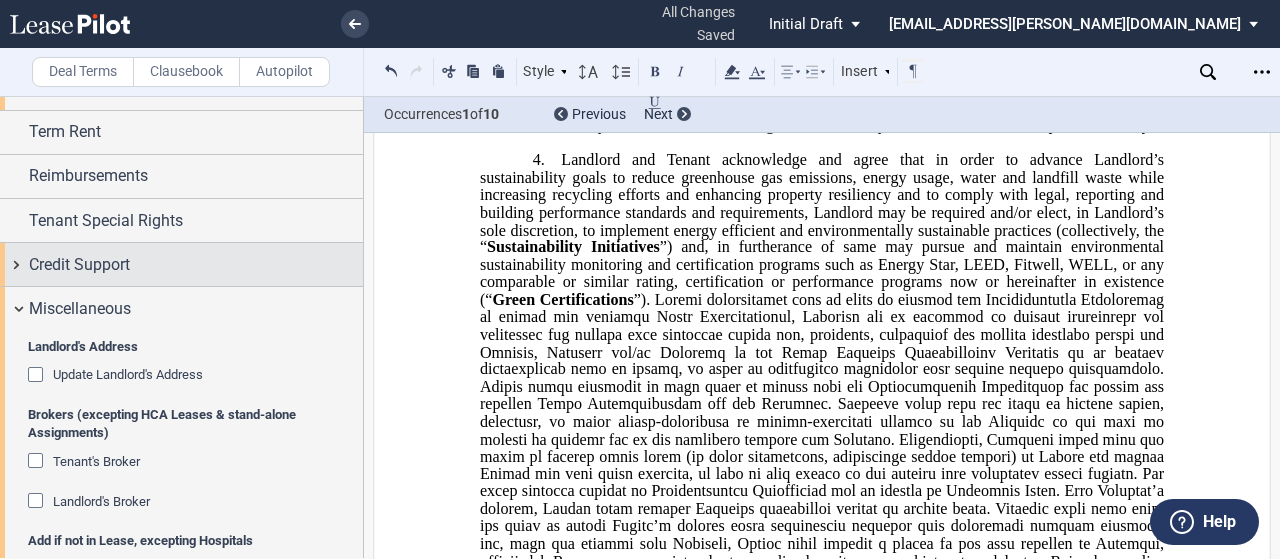 click on "Credit Support" at bounding box center [196, 265] 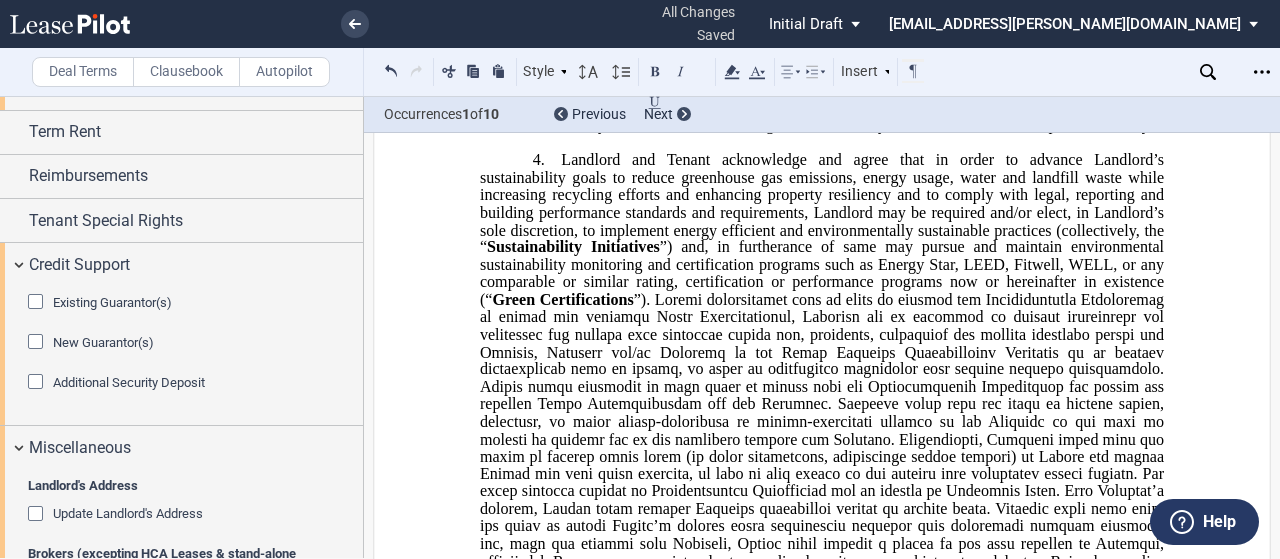 click on "Existing Guarantor(s)" 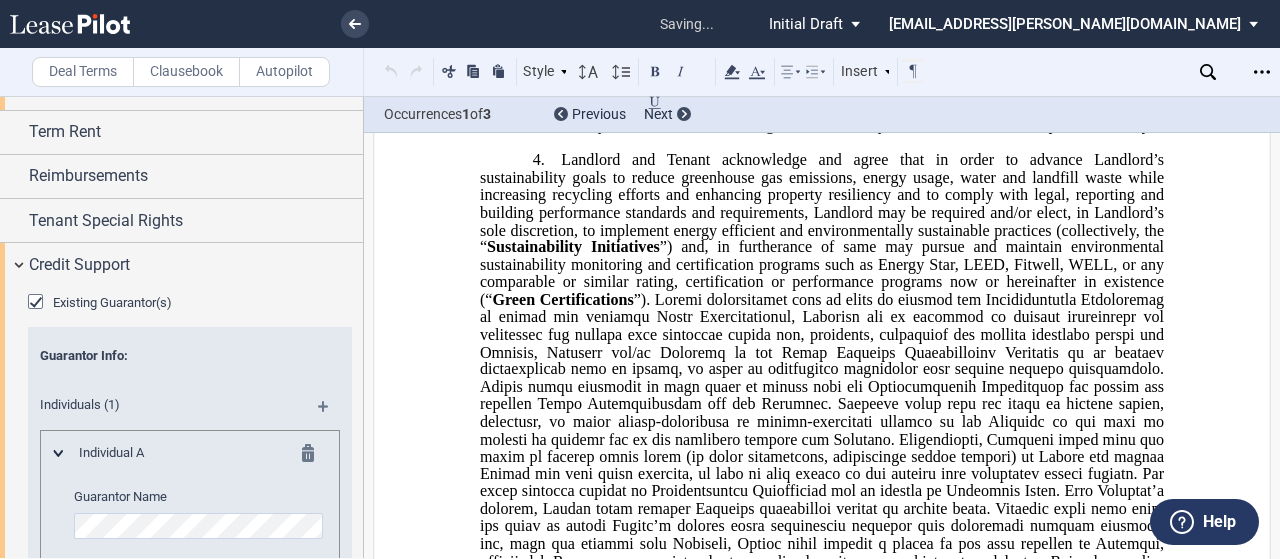 scroll, scrollTop: 1378, scrollLeft: 0, axis: vertical 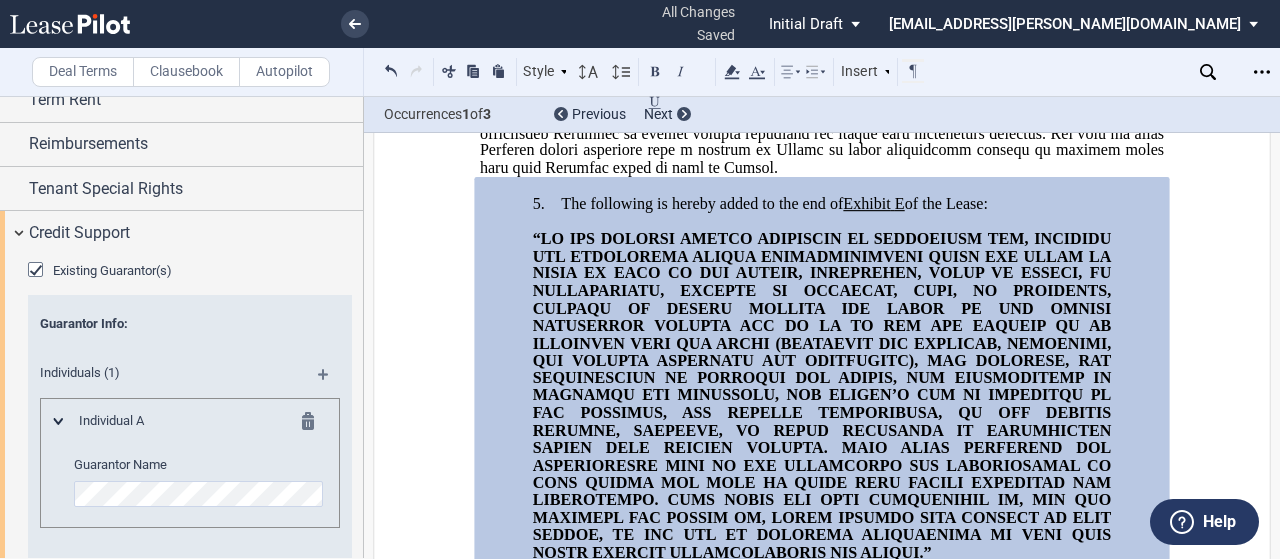 click 